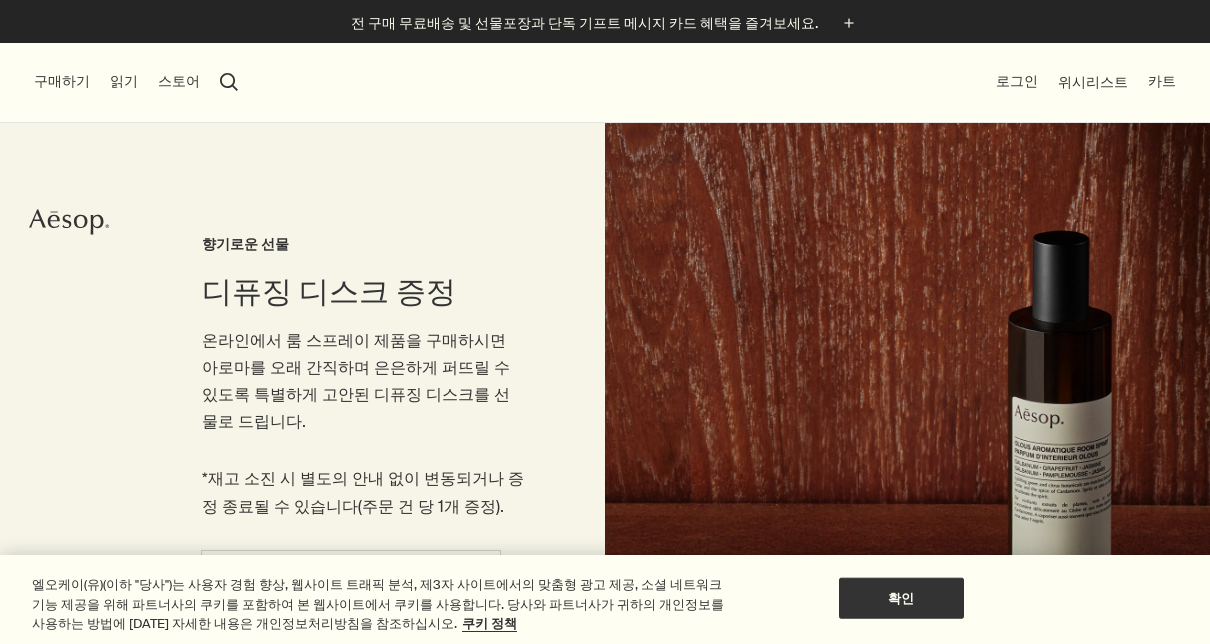 scroll, scrollTop: 0, scrollLeft: 0, axis: both 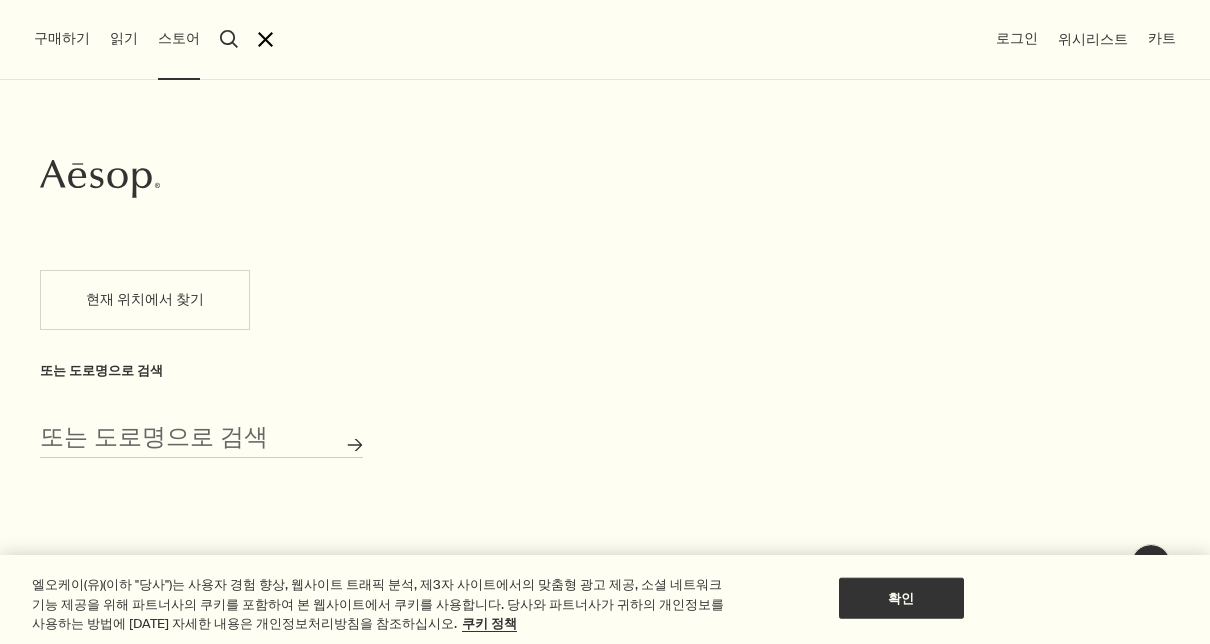 click on "스토어" at bounding box center (179, 39) 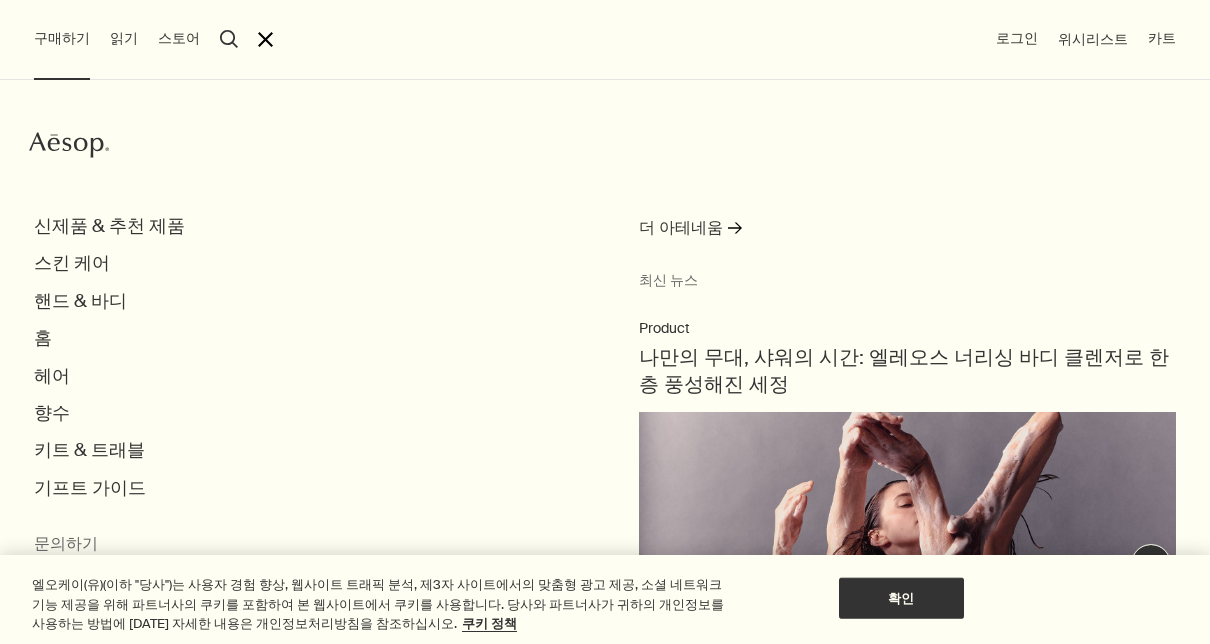 click on "헤어" at bounding box center [52, 376] 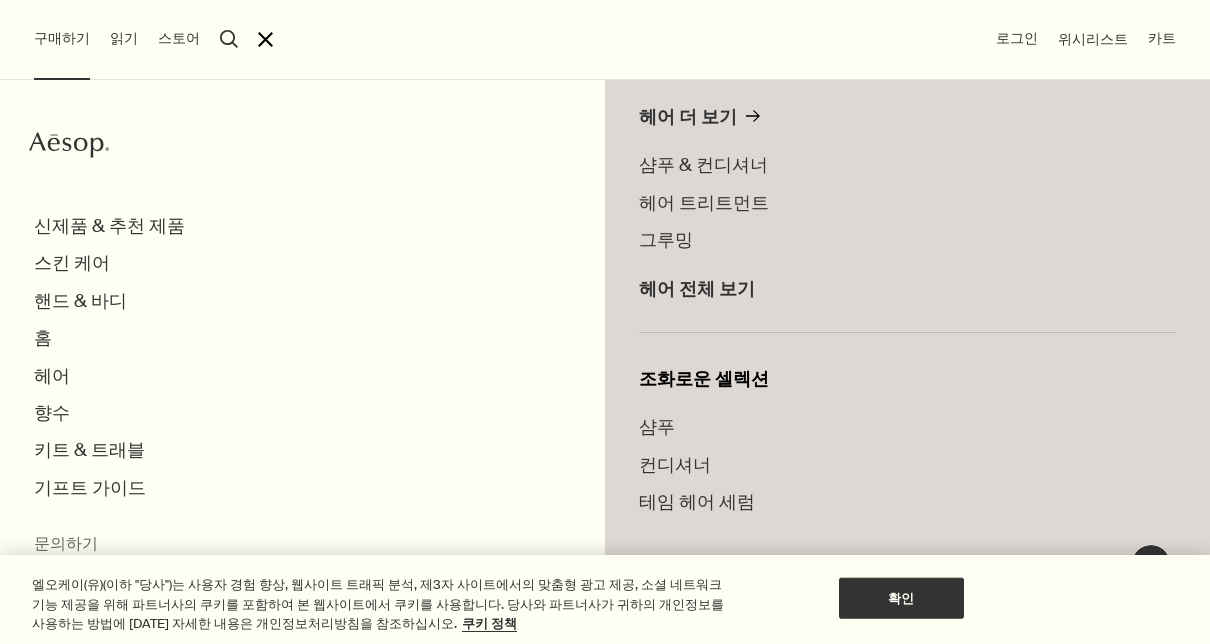 scroll, scrollTop: 107, scrollLeft: 0, axis: vertical 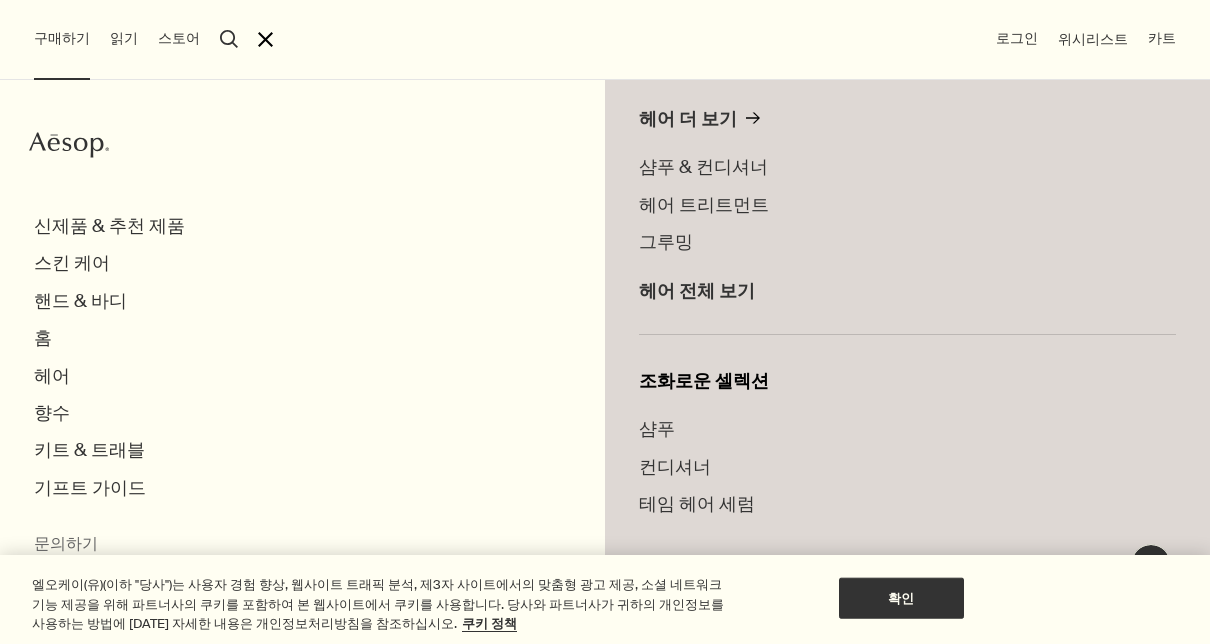 click on "rightArrow" 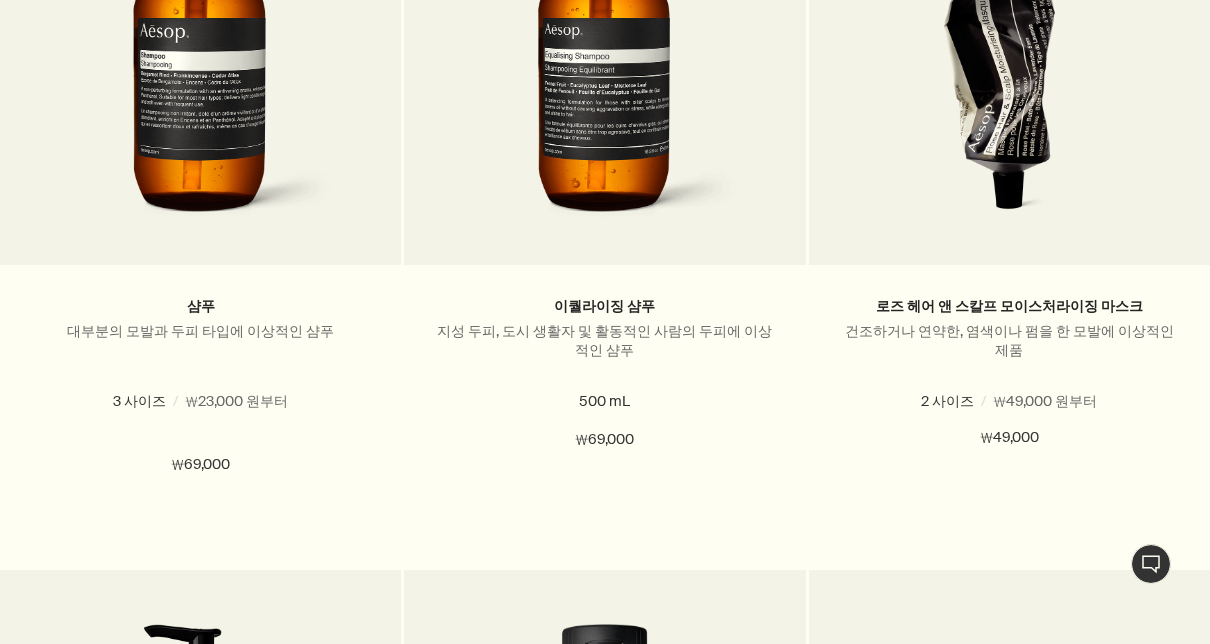 scroll, scrollTop: 2184, scrollLeft: 0, axis: vertical 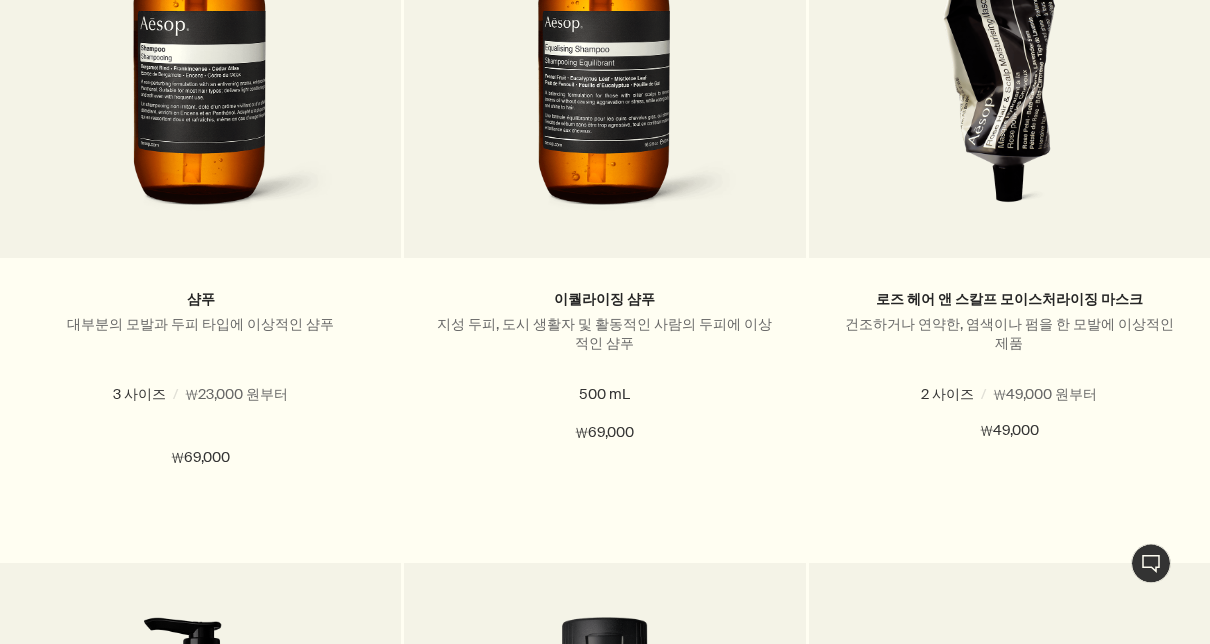 click on "로즈 헤어 앤 스칼프 모이스처라이징 마스크" at bounding box center (1009, 300) 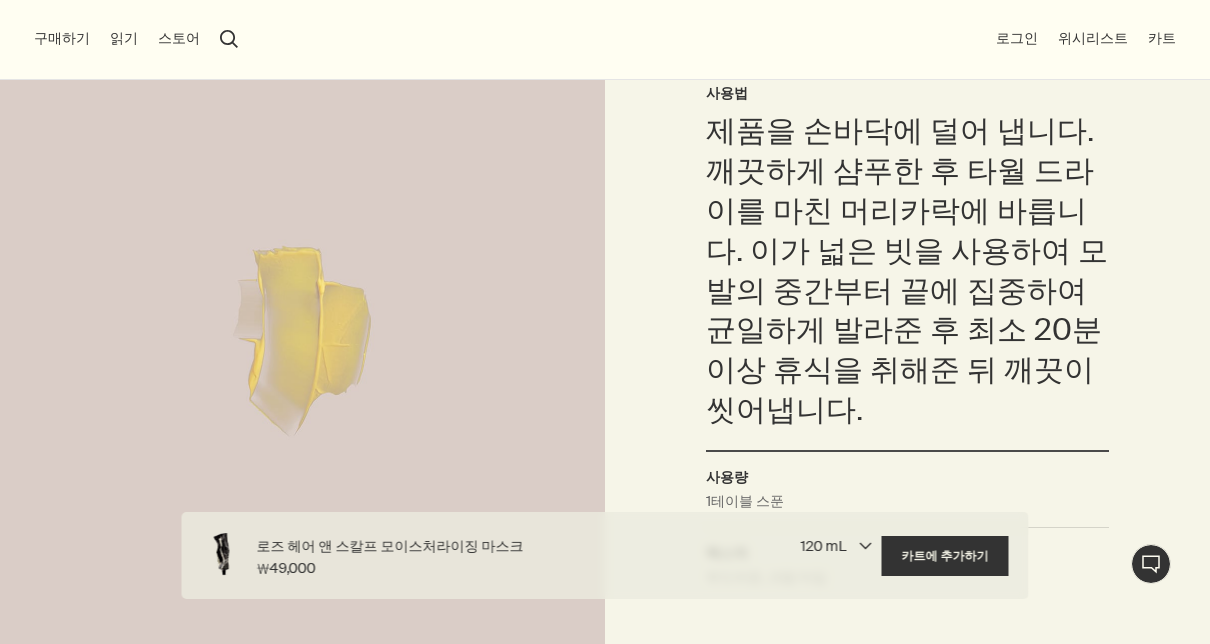 scroll, scrollTop: 1299, scrollLeft: 0, axis: vertical 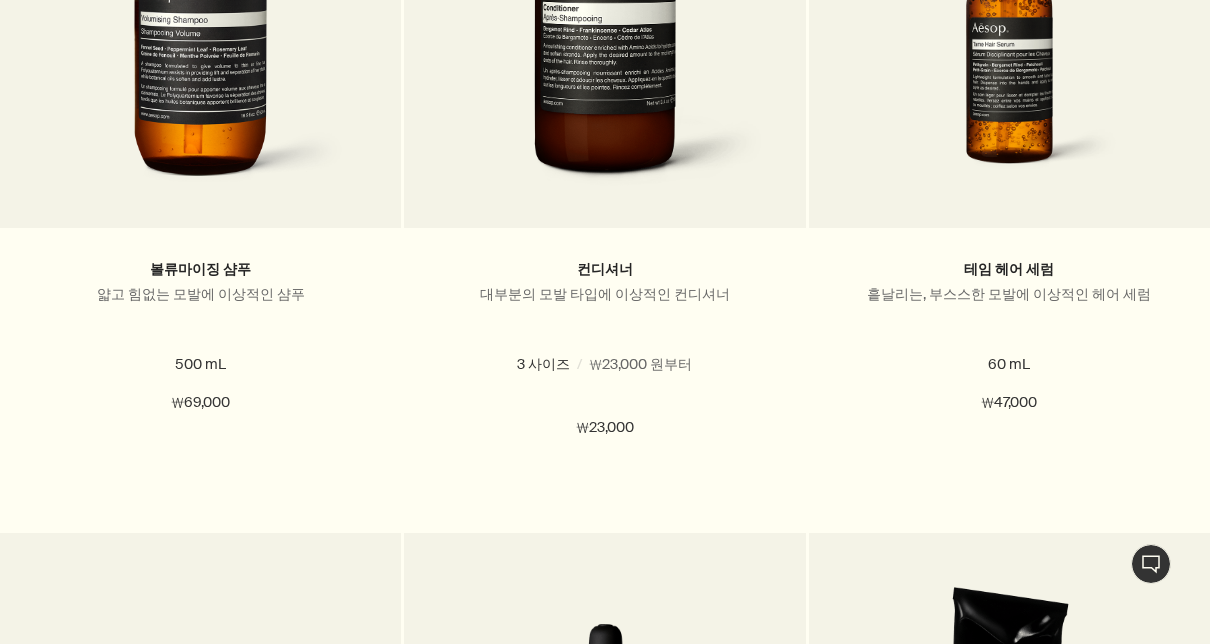 click on "테임 헤어 세럼  흩날리는, 부스스한 모발에 이상적인 헤어 세럼 60 mL ₩47,000" at bounding box center [1009, 349] 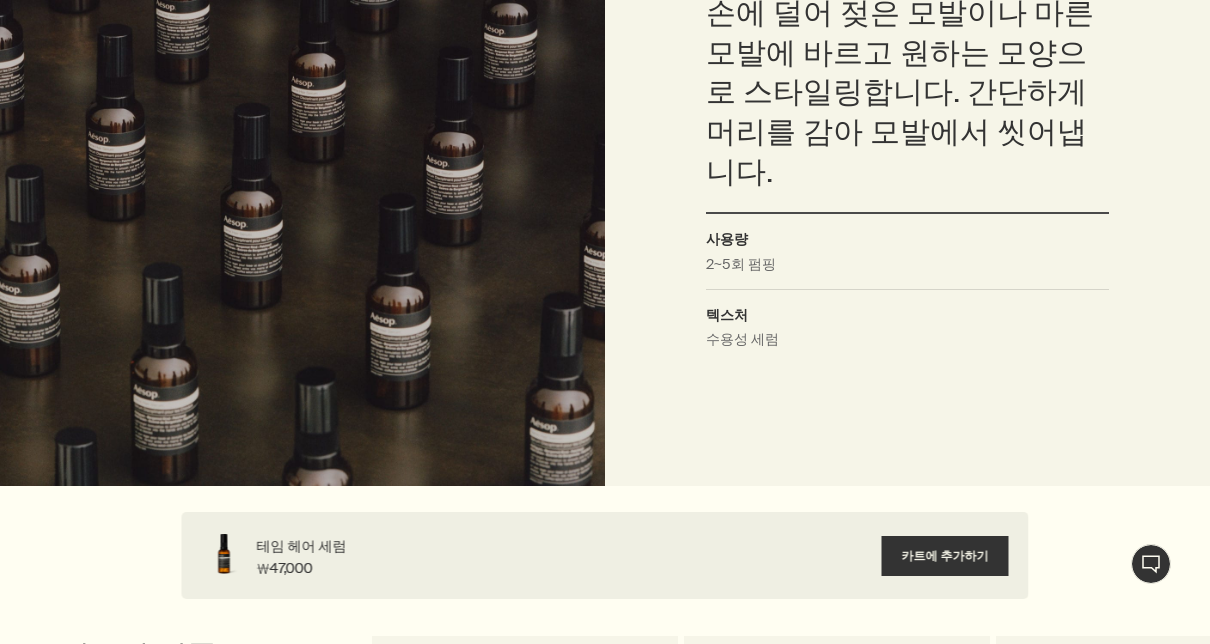 scroll, scrollTop: 1685, scrollLeft: 0, axis: vertical 